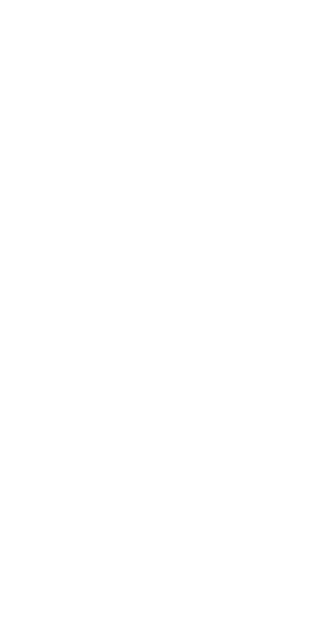 scroll, scrollTop: 0, scrollLeft: 0, axis: both 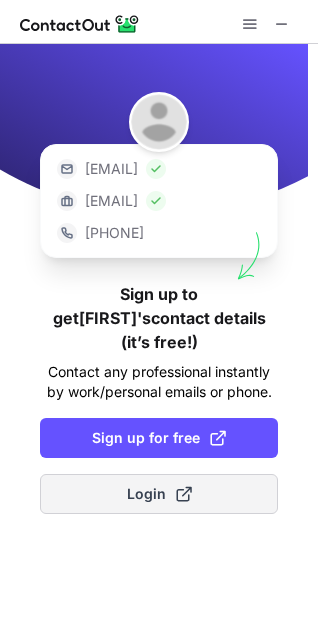 click on "Login" at bounding box center (159, 494) 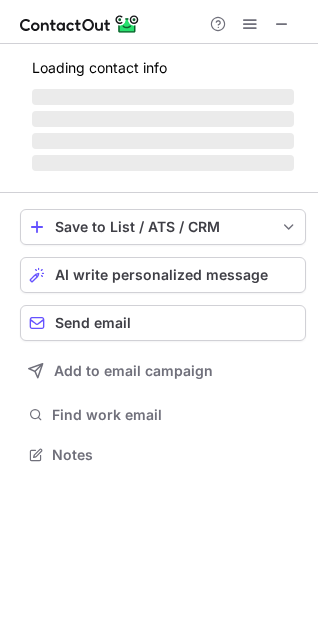 scroll, scrollTop: 10, scrollLeft: 10, axis: both 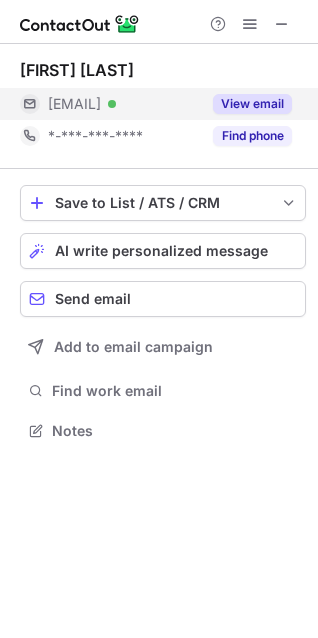 click on "View email" at bounding box center [252, 104] 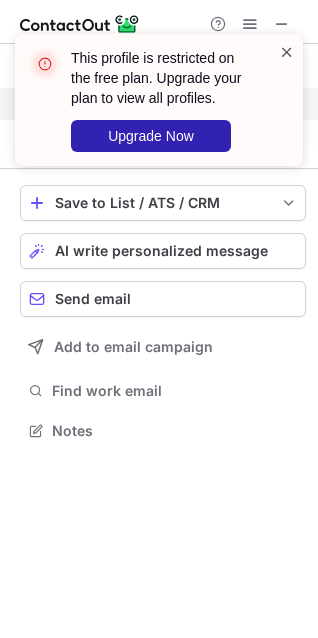 click at bounding box center [287, 52] 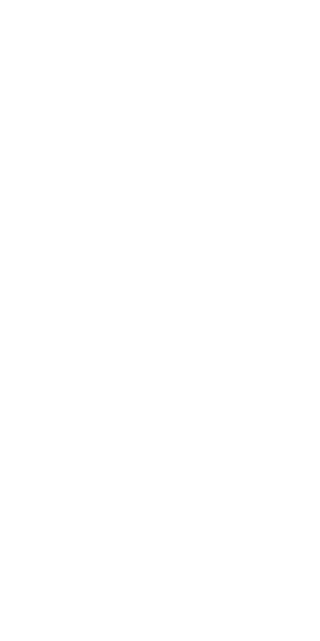 scroll, scrollTop: 0, scrollLeft: 0, axis: both 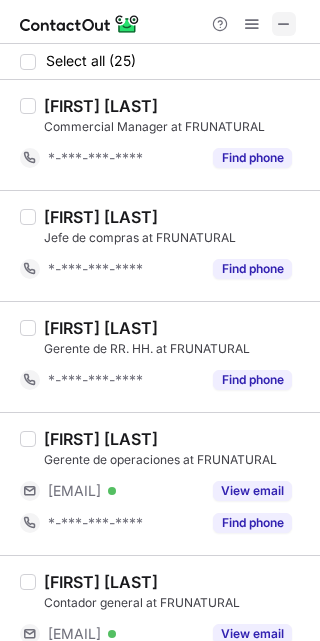 click at bounding box center (284, 24) 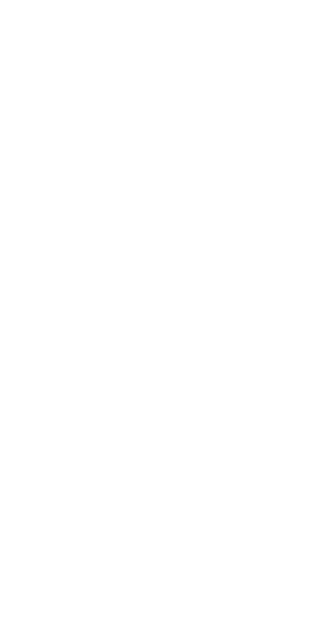scroll, scrollTop: 0, scrollLeft: 0, axis: both 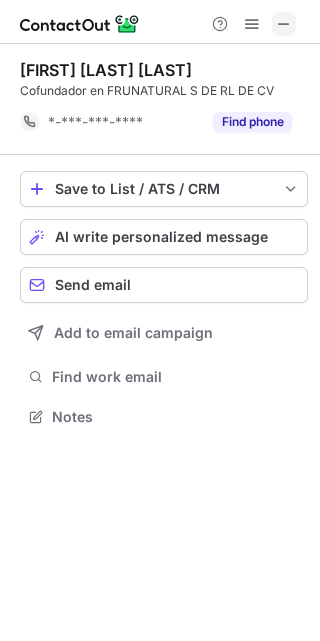 click at bounding box center [284, 24] 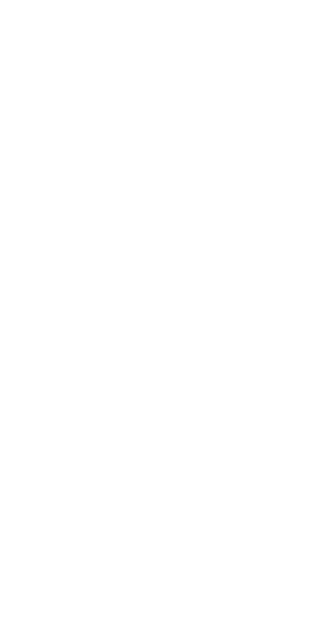 scroll, scrollTop: 0, scrollLeft: 0, axis: both 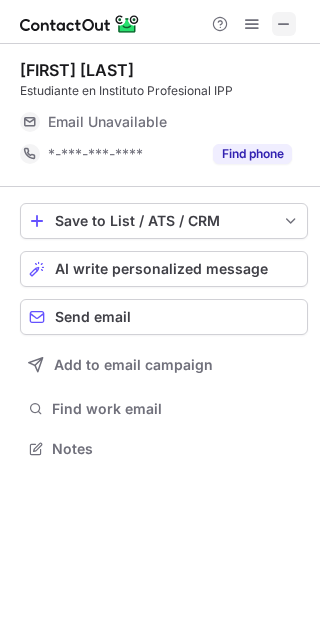 click at bounding box center (284, 24) 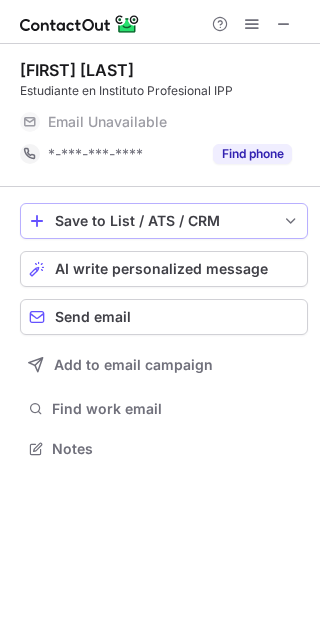 click on "Save to List / ATS / CRM" at bounding box center [164, 221] 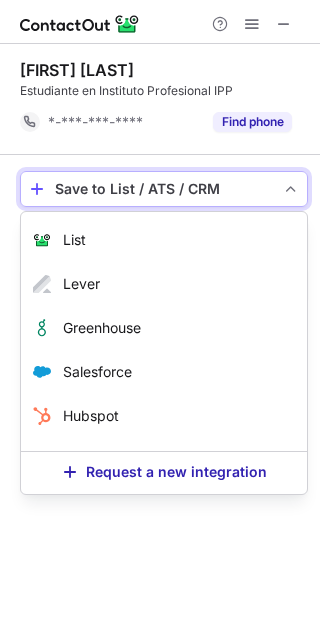 scroll, scrollTop: 403, scrollLeft: 320, axis: both 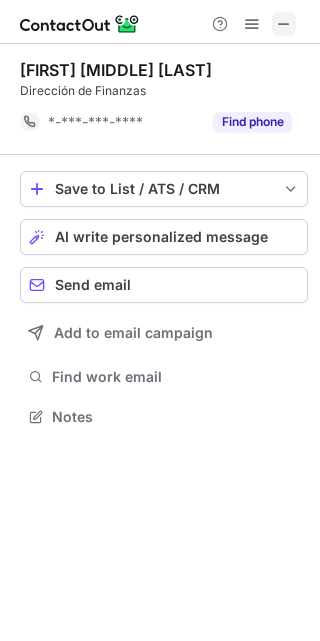 click at bounding box center (284, 24) 